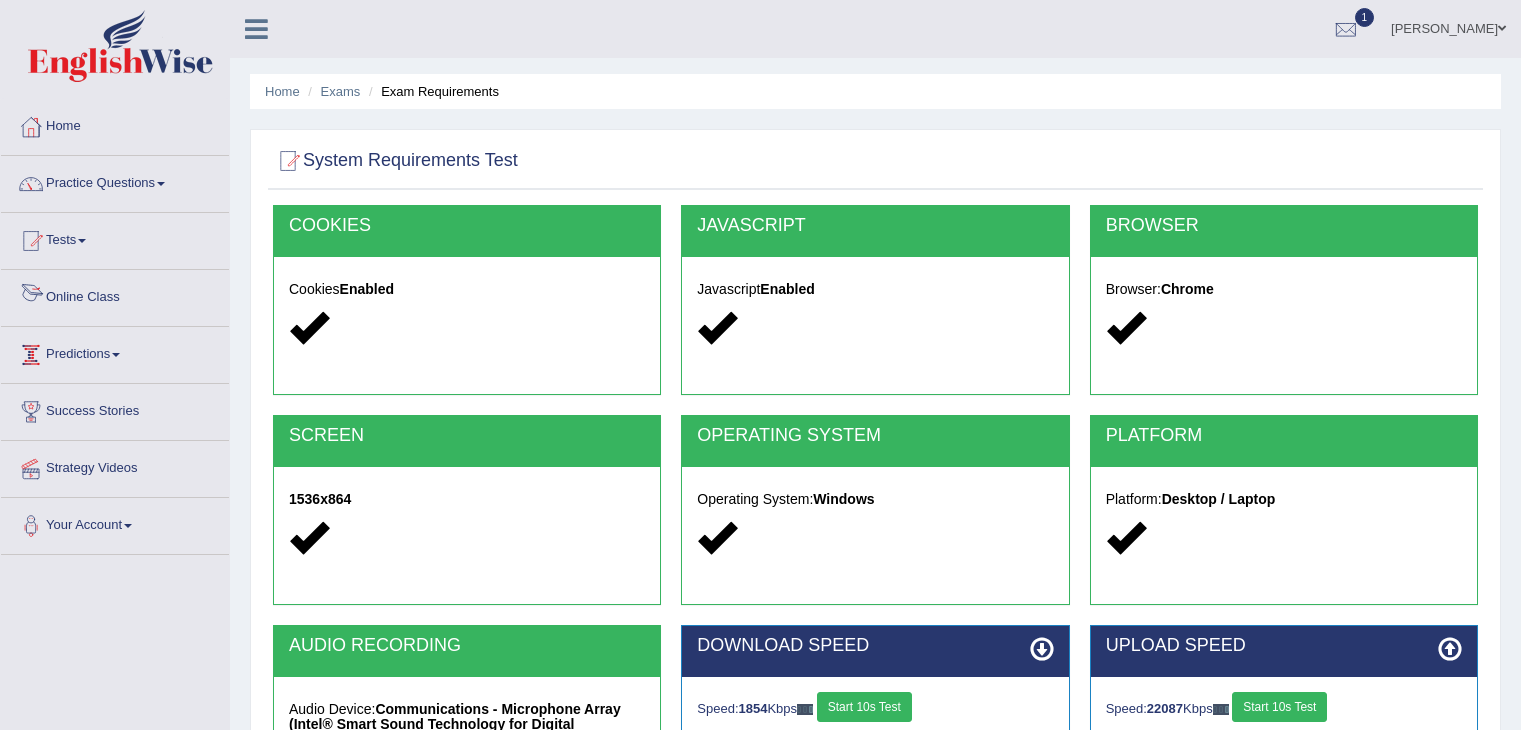 scroll, scrollTop: 292, scrollLeft: 0, axis: vertical 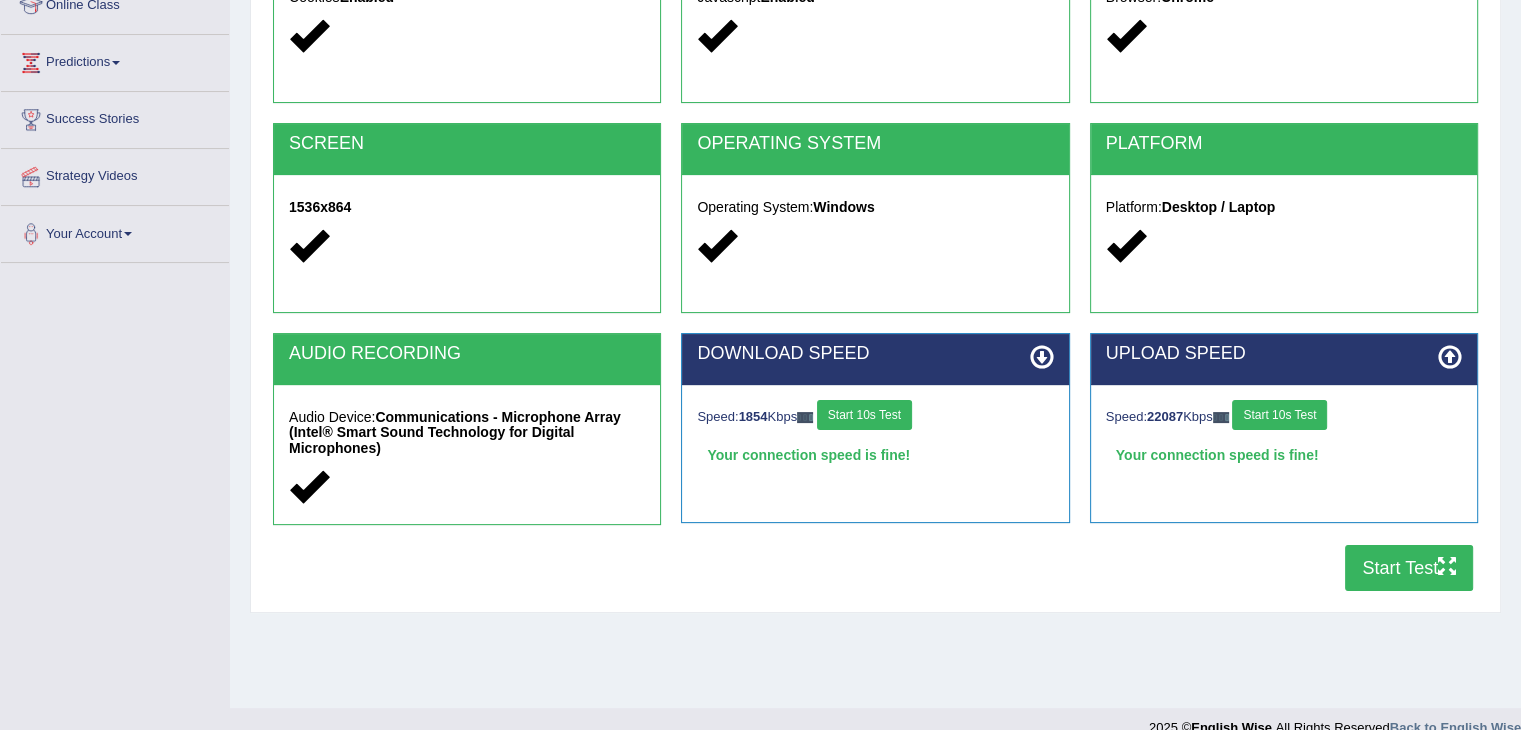 click on "Start Test" at bounding box center (1409, 568) 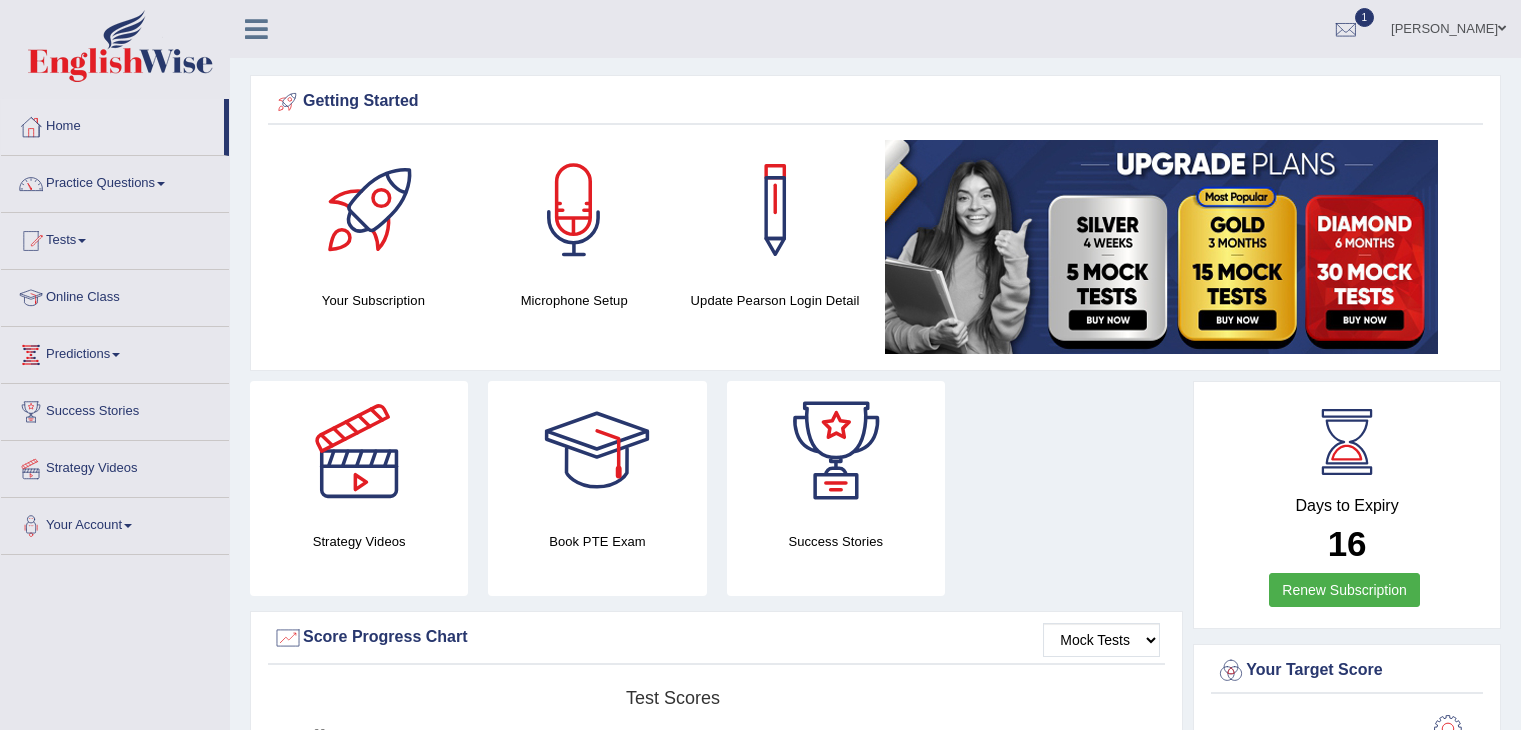 scroll, scrollTop: 0, scrollLeft: 0, axis: both 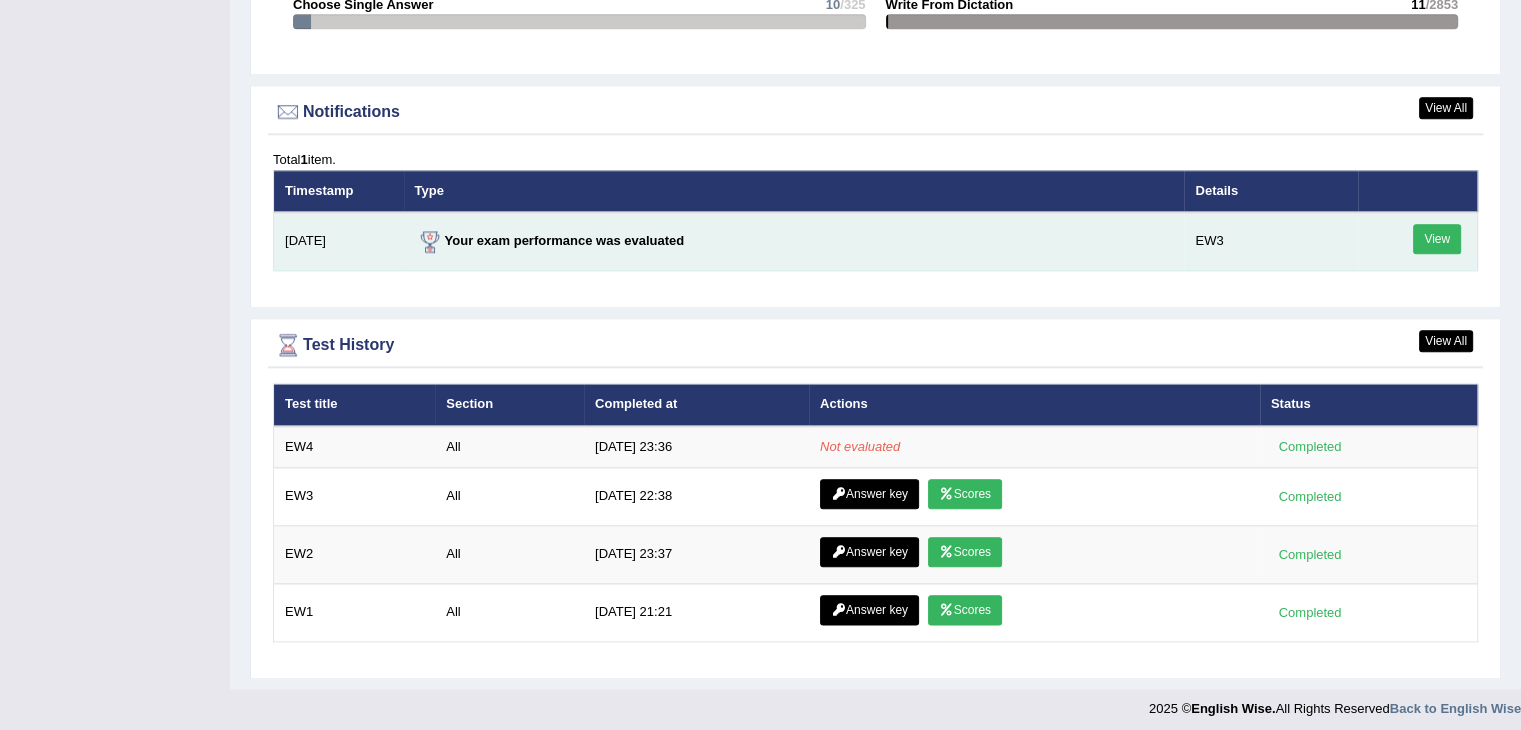click on "View" at bounding box center [1437, 239] 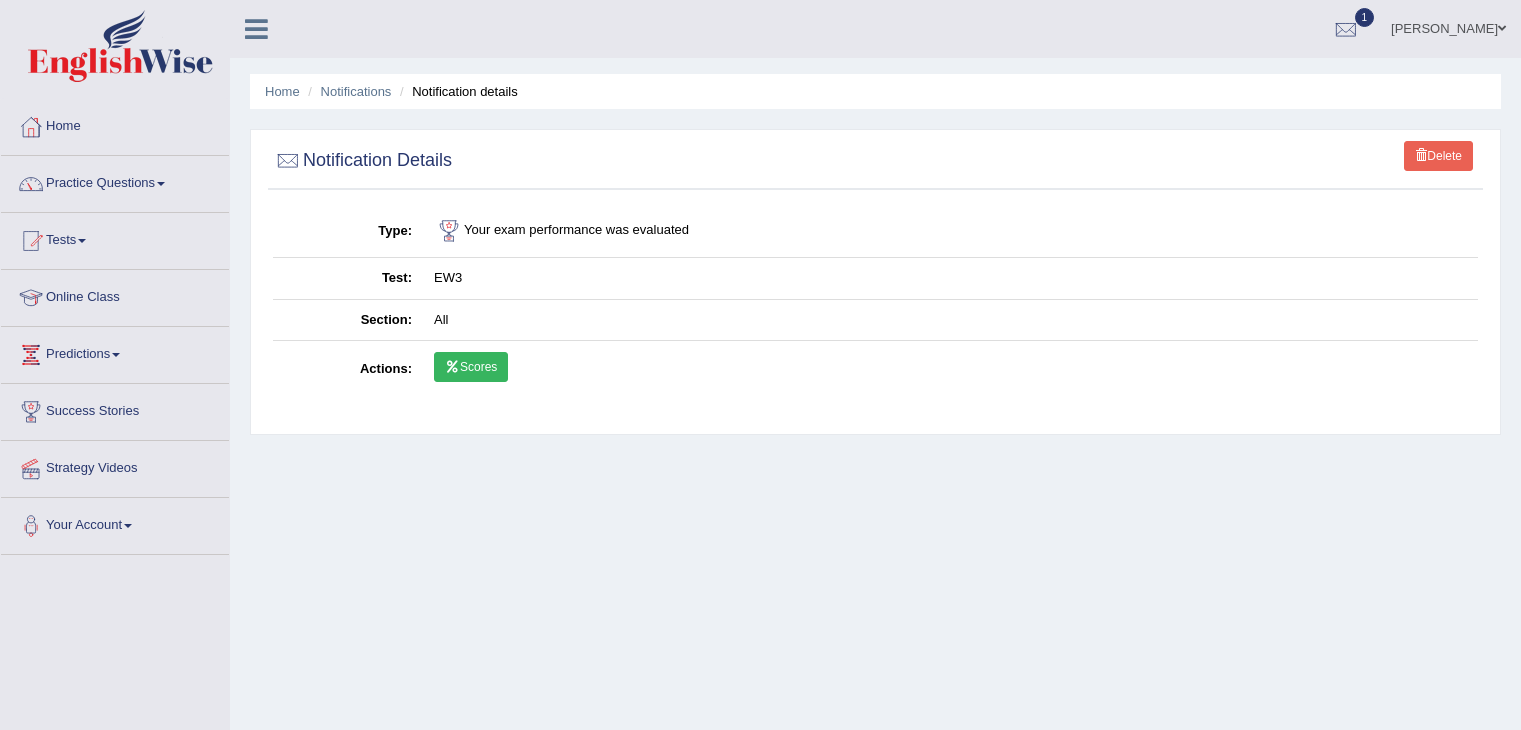 scroll, scrollTop: 0, scrollLeft: 0, axis: both 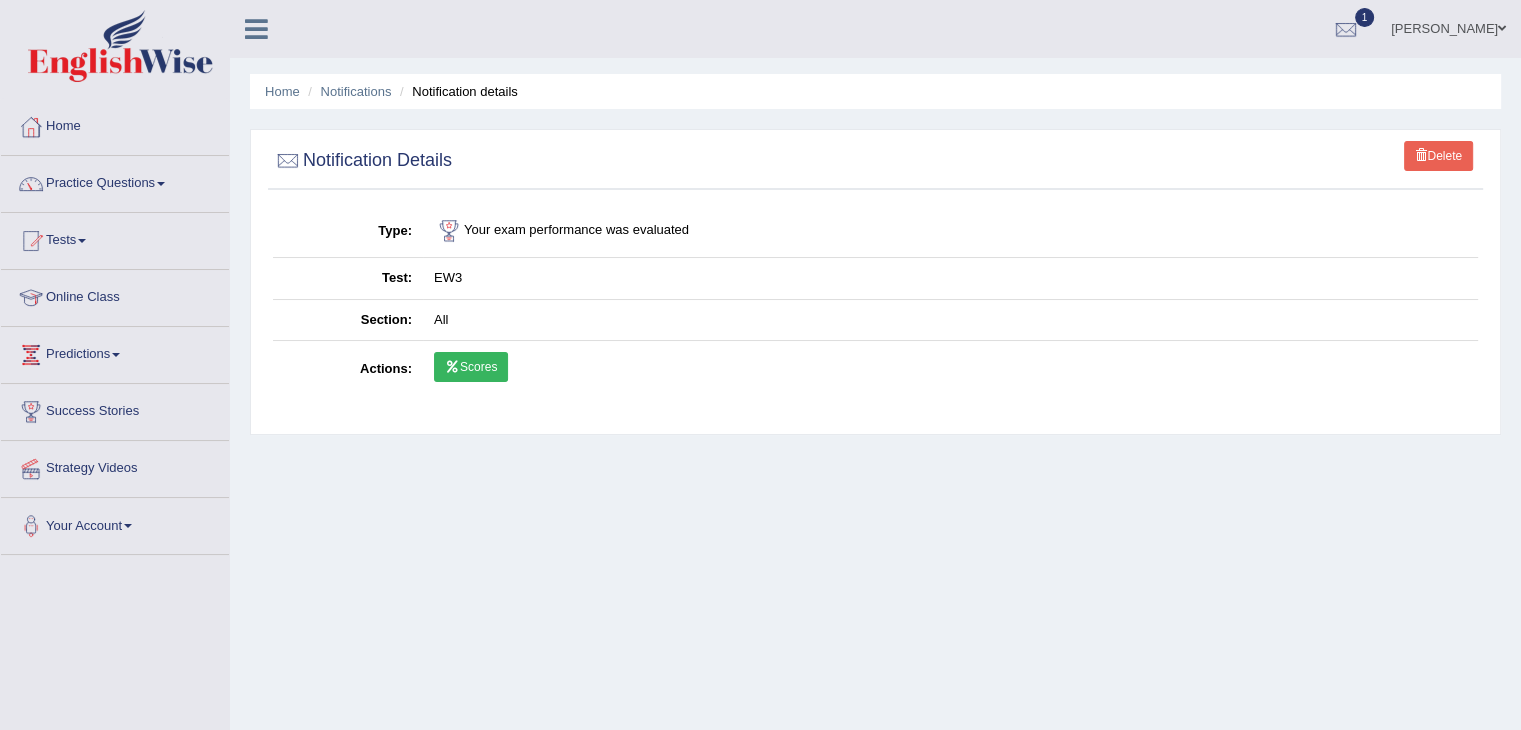 click on "Scores" at bounding box center (471, 367) 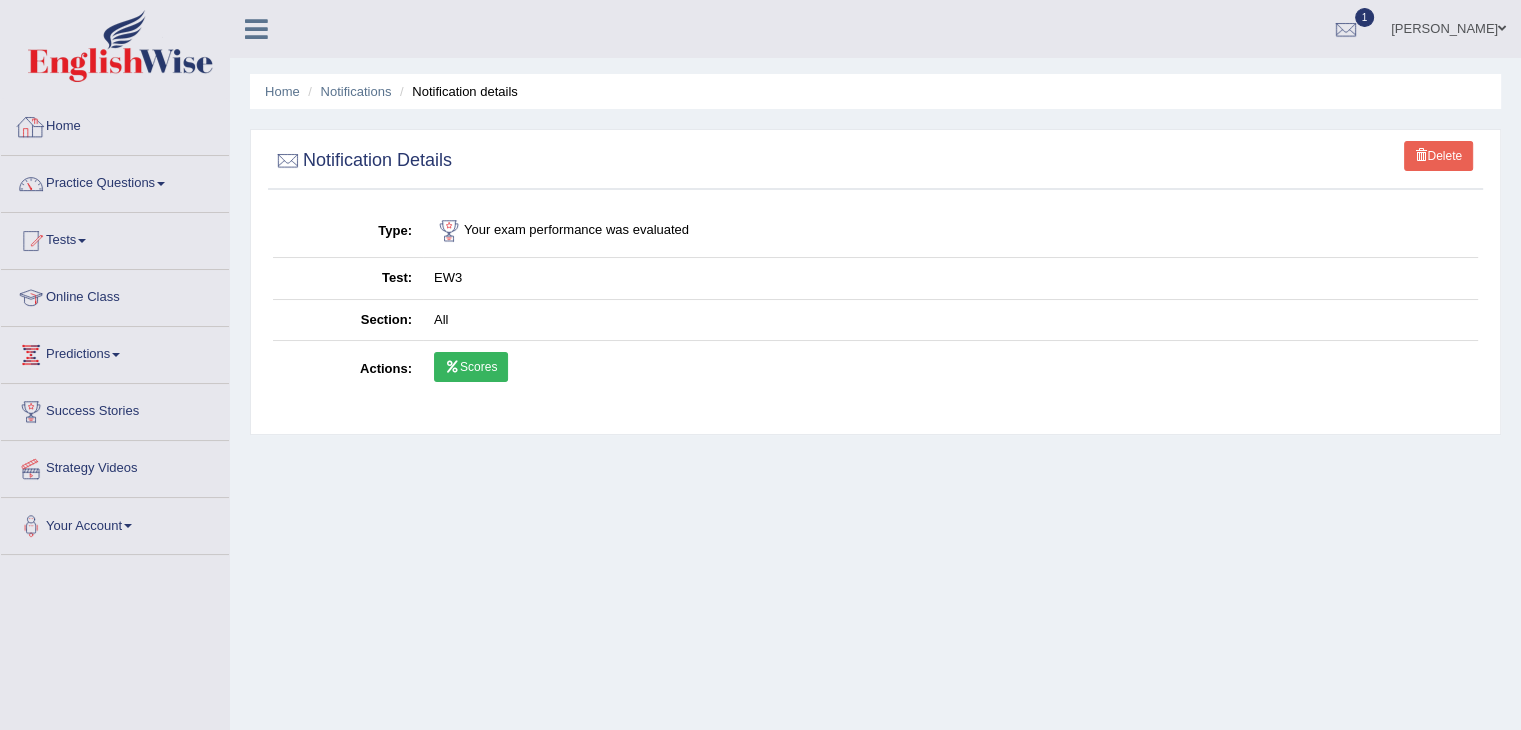 click on "Home" at bounding box center [115, 124] 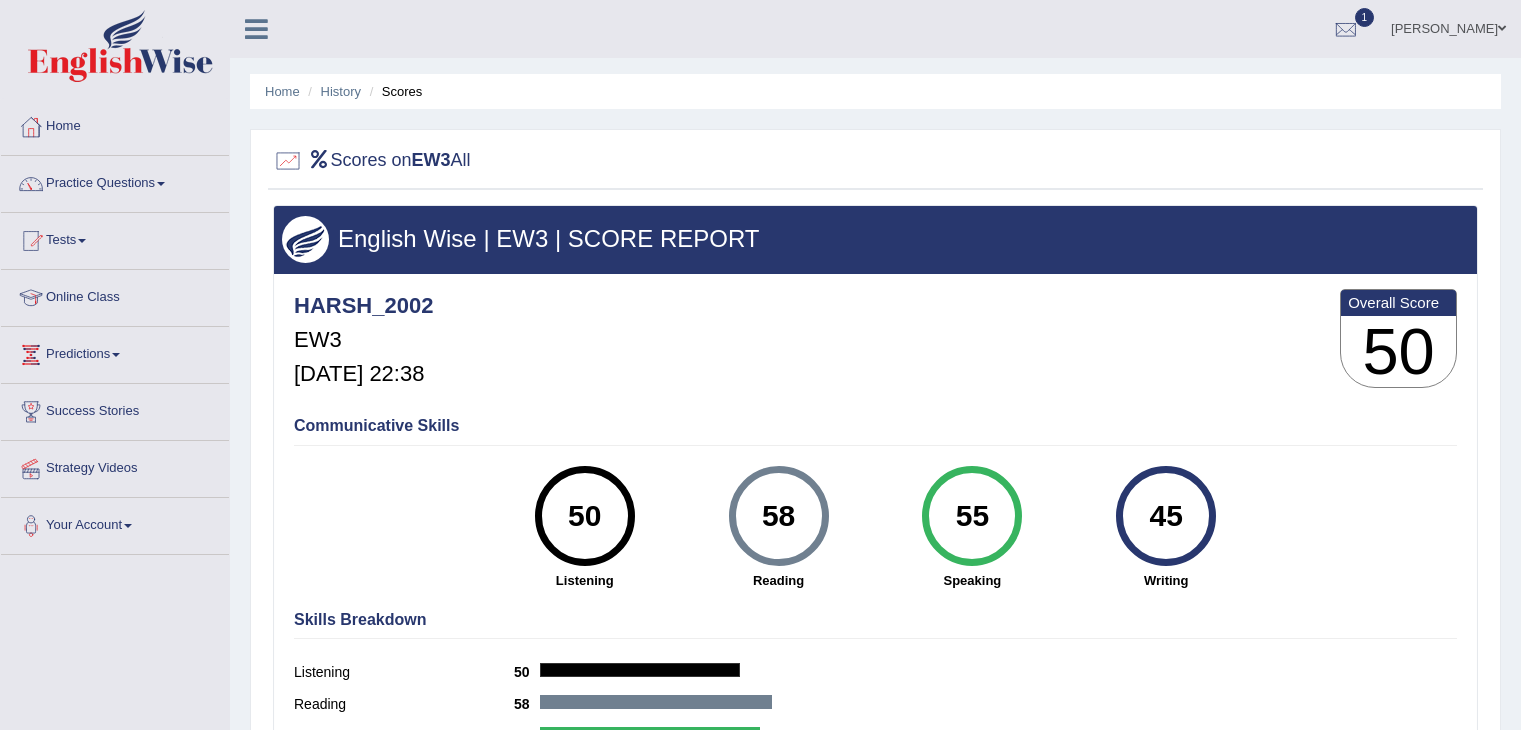 scroll, scrollTop: 0, scrollLeft: 0, axis: both 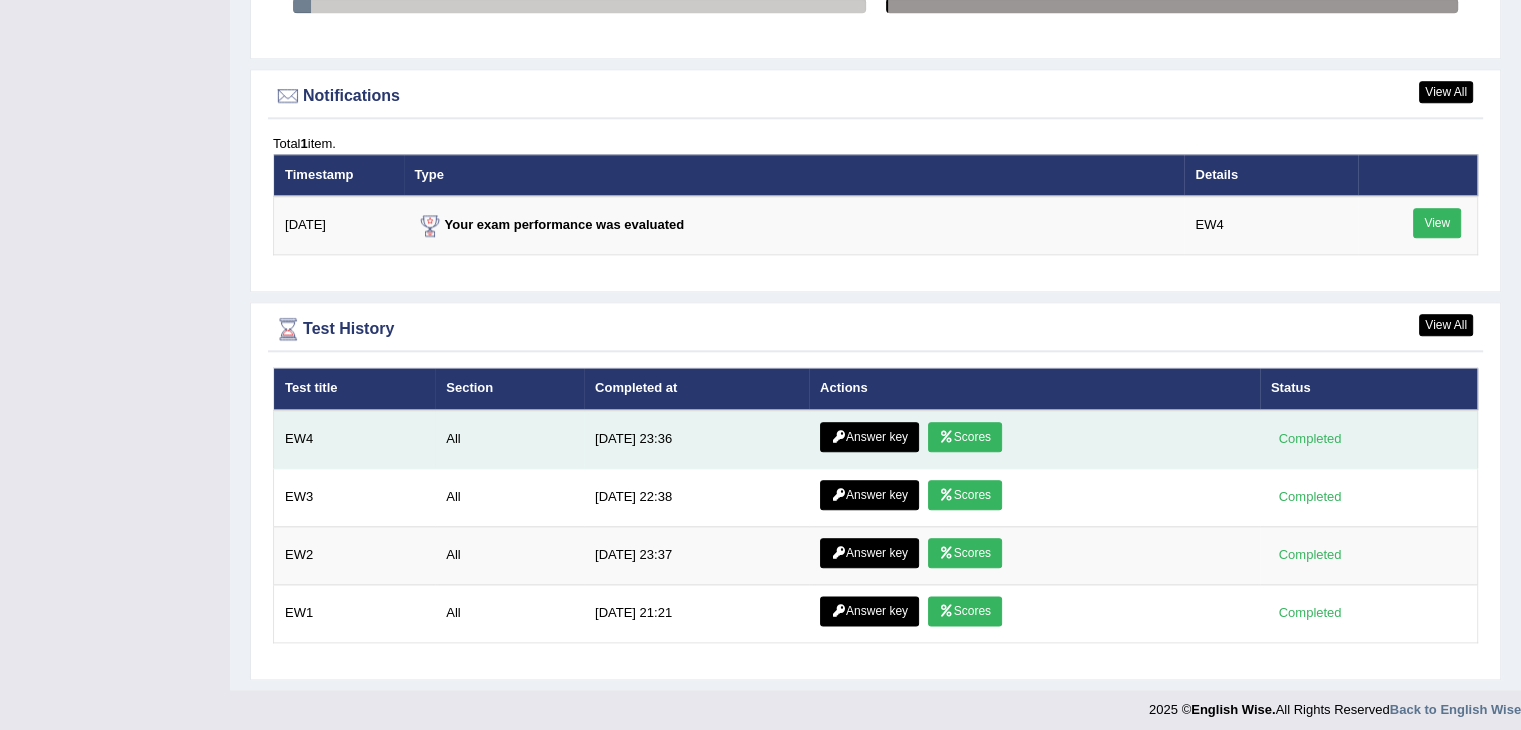 click on "Scores" at bounding box center [965, 437] 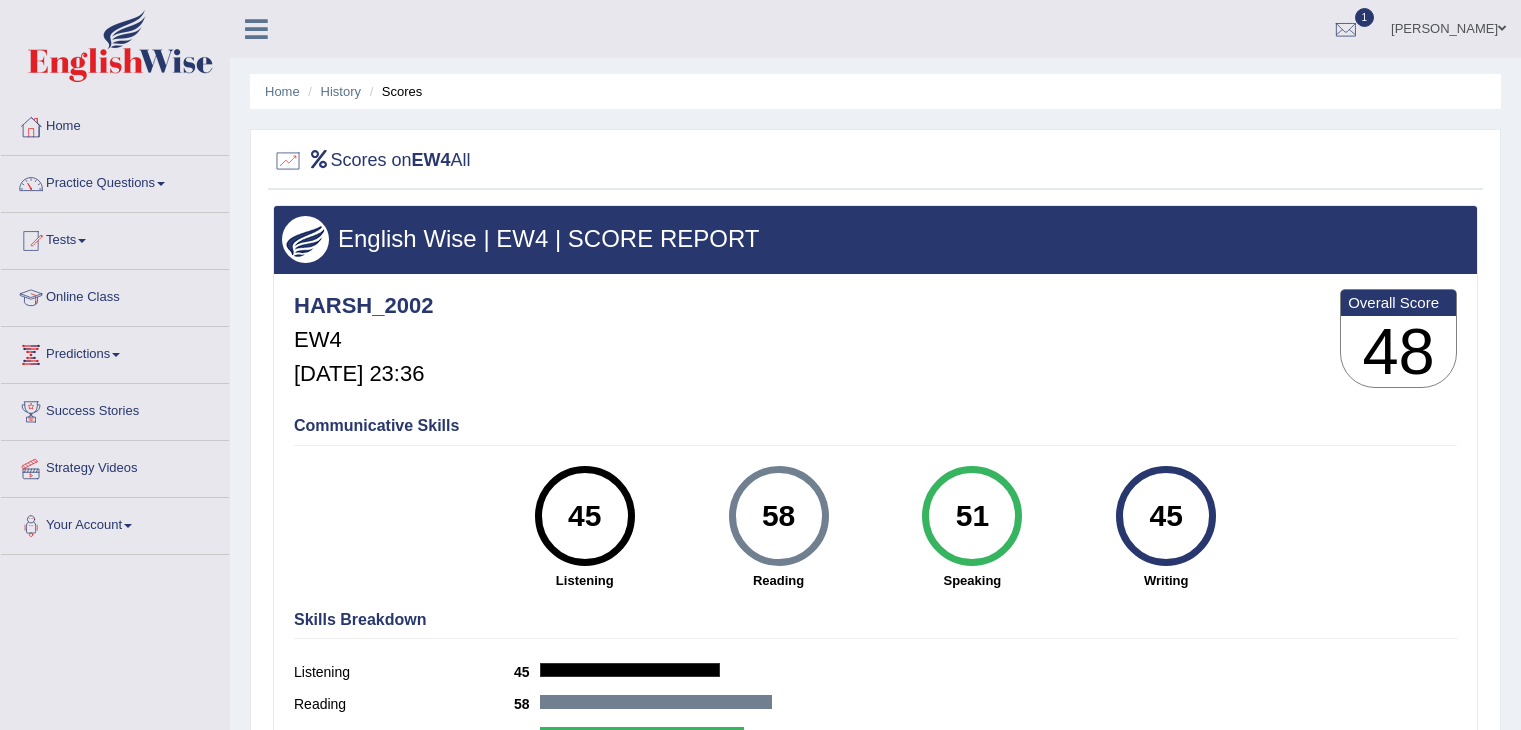 scroll, scrollTop: 0, scrollLeft: 0, axis: both 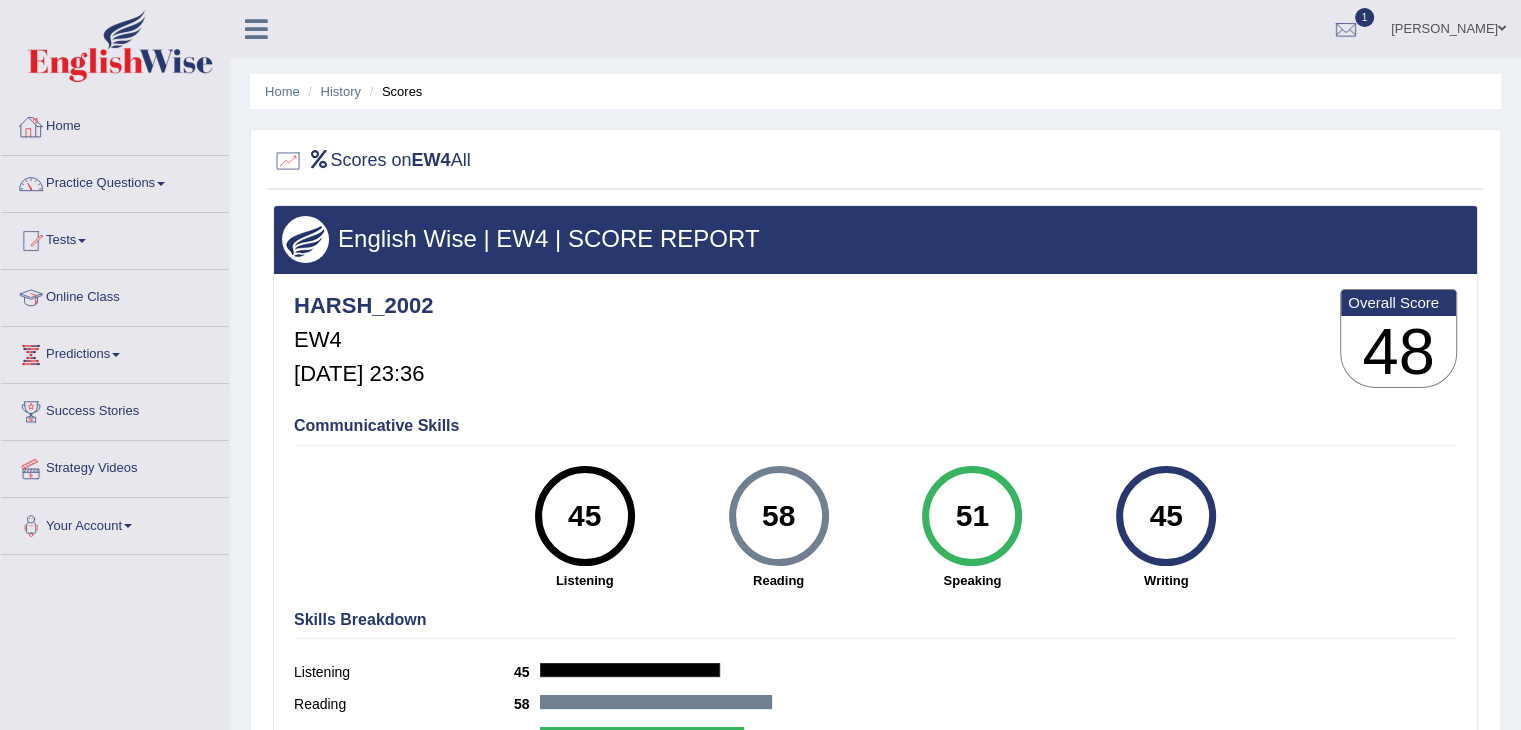 click on "Home" at bounding box center (115, 124) 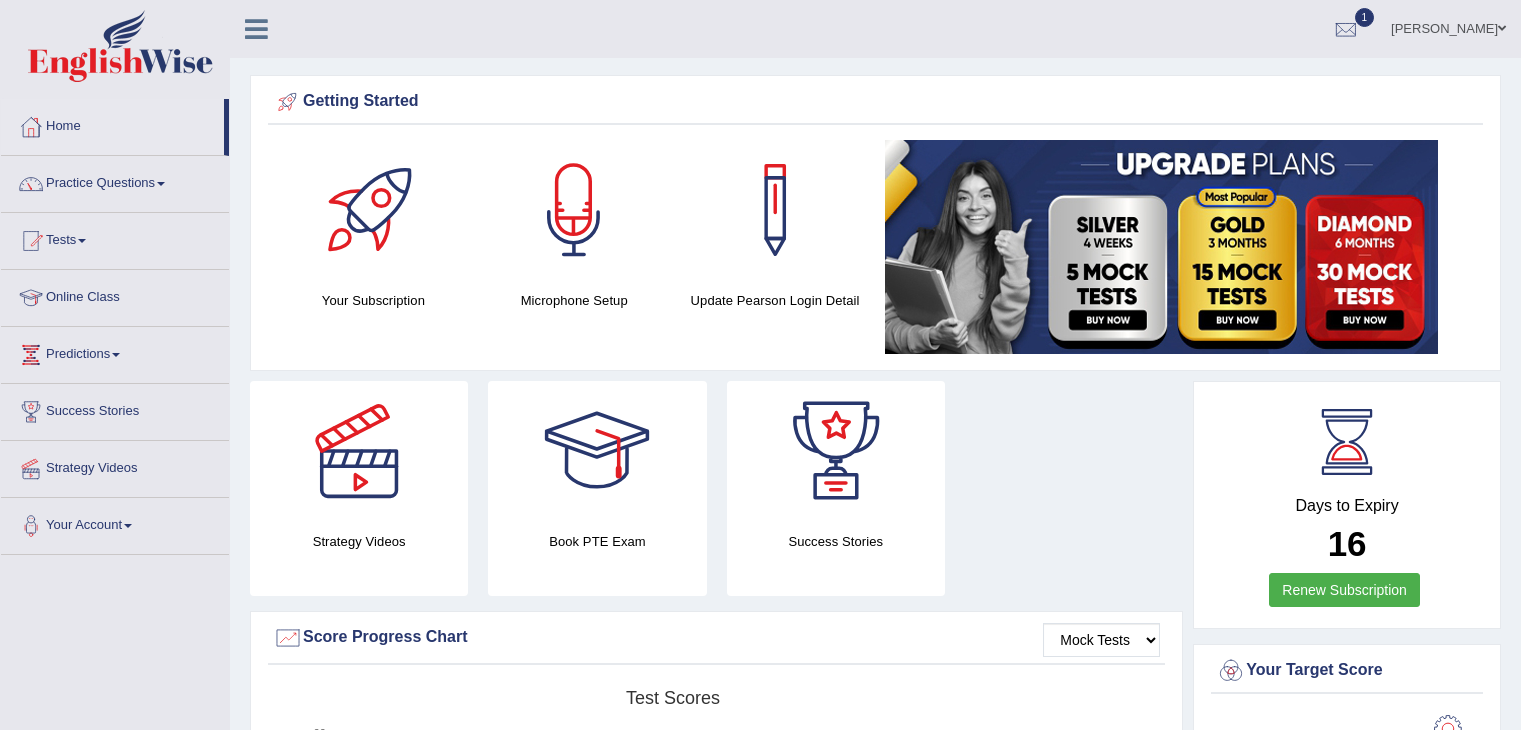 scroll, scrollTop: 0, scrollLeft: 0, axis: both 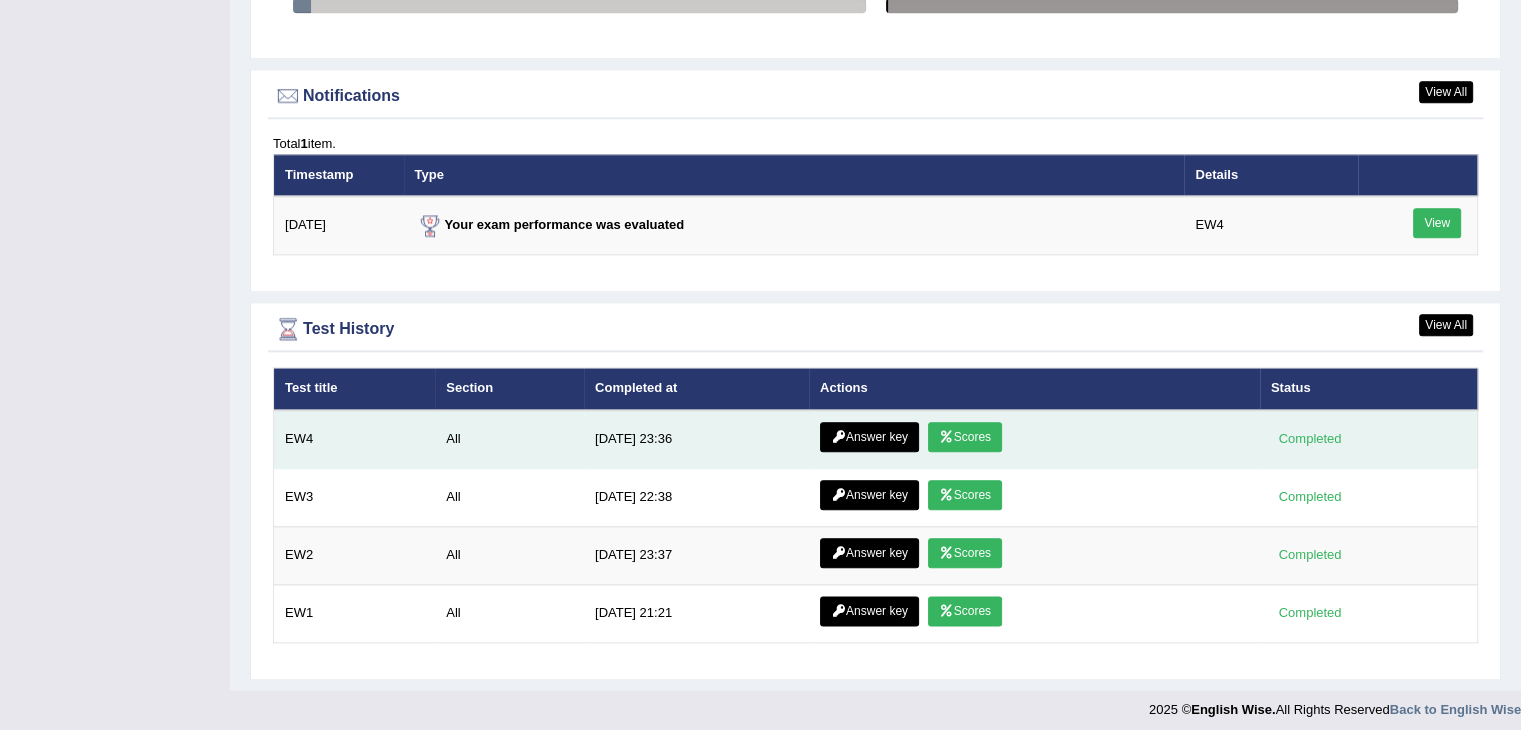 click on "Answer key" at bounding box center (869, 437) 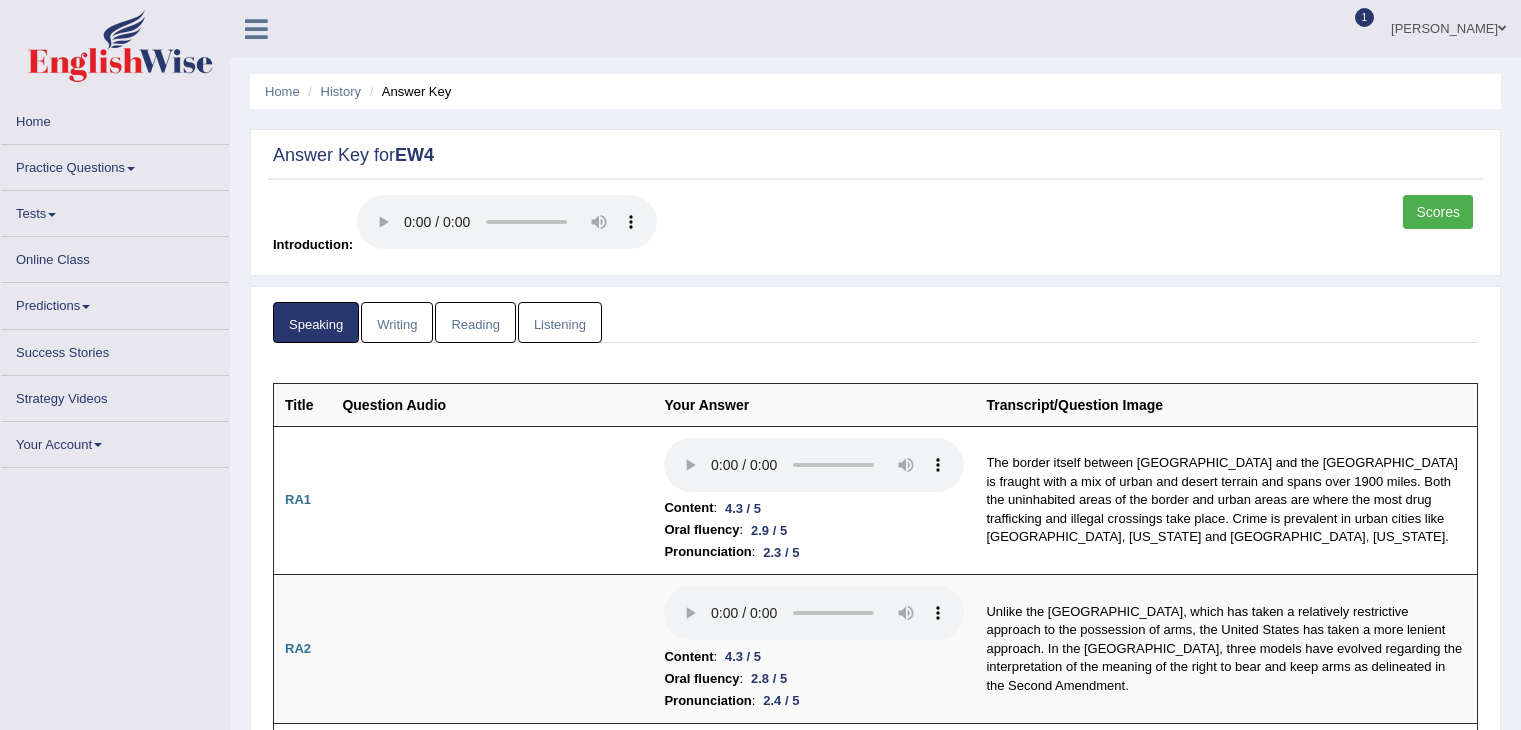 scroll, scrollTop: 0, scrollLeft: 0, axis: both 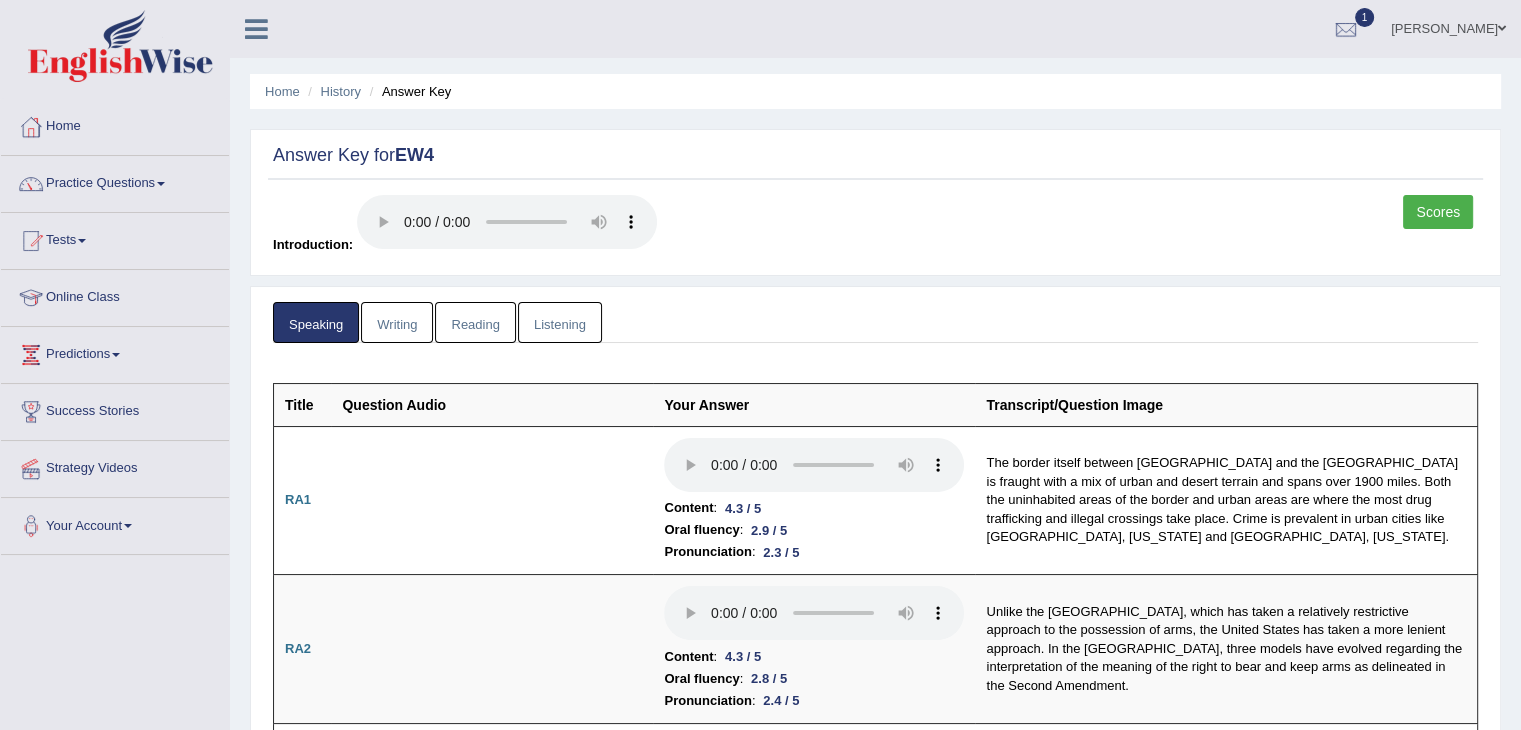 click on "Writing" at bounding box center (397, 322) 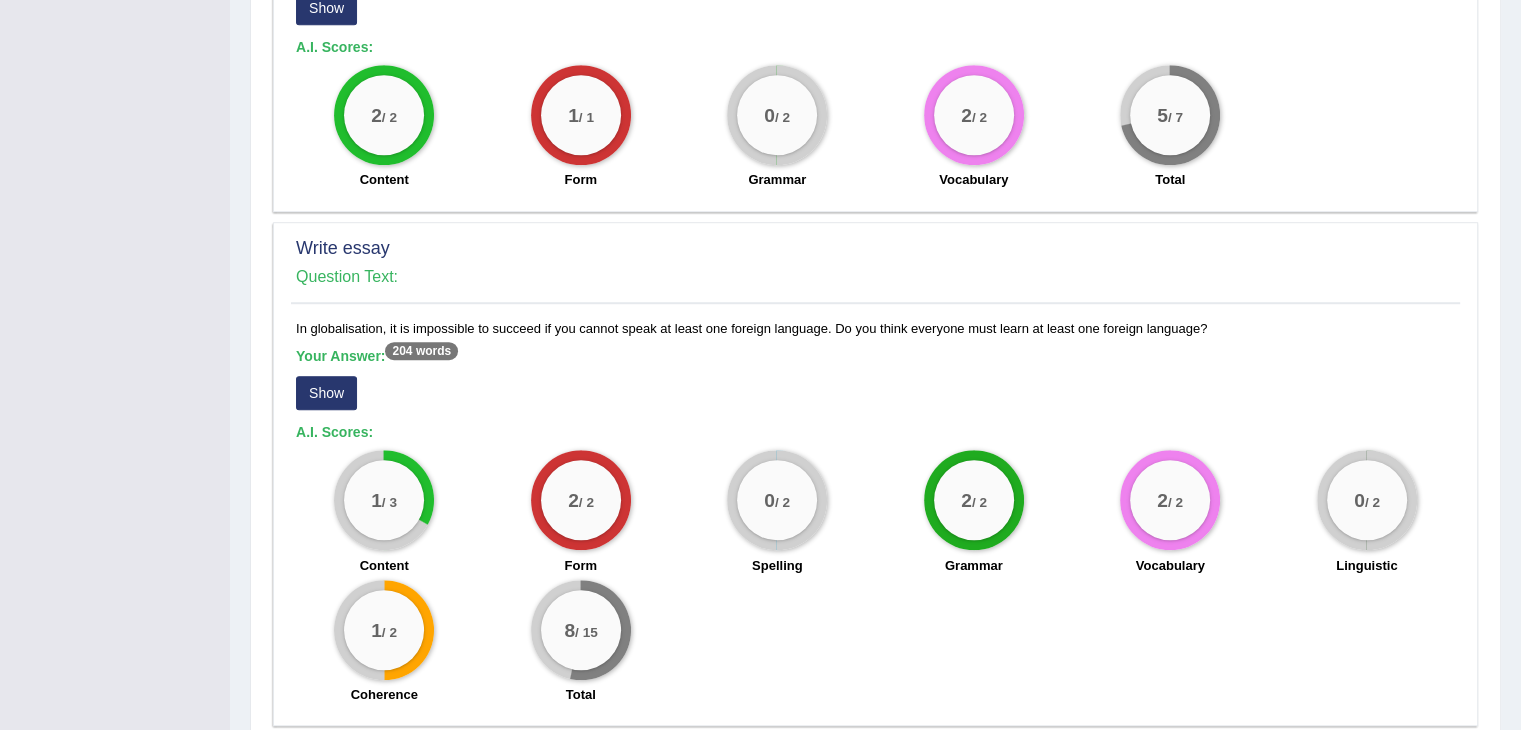 scroll, scrollTop: 1429, scrollLeft: 0, axis: vertical 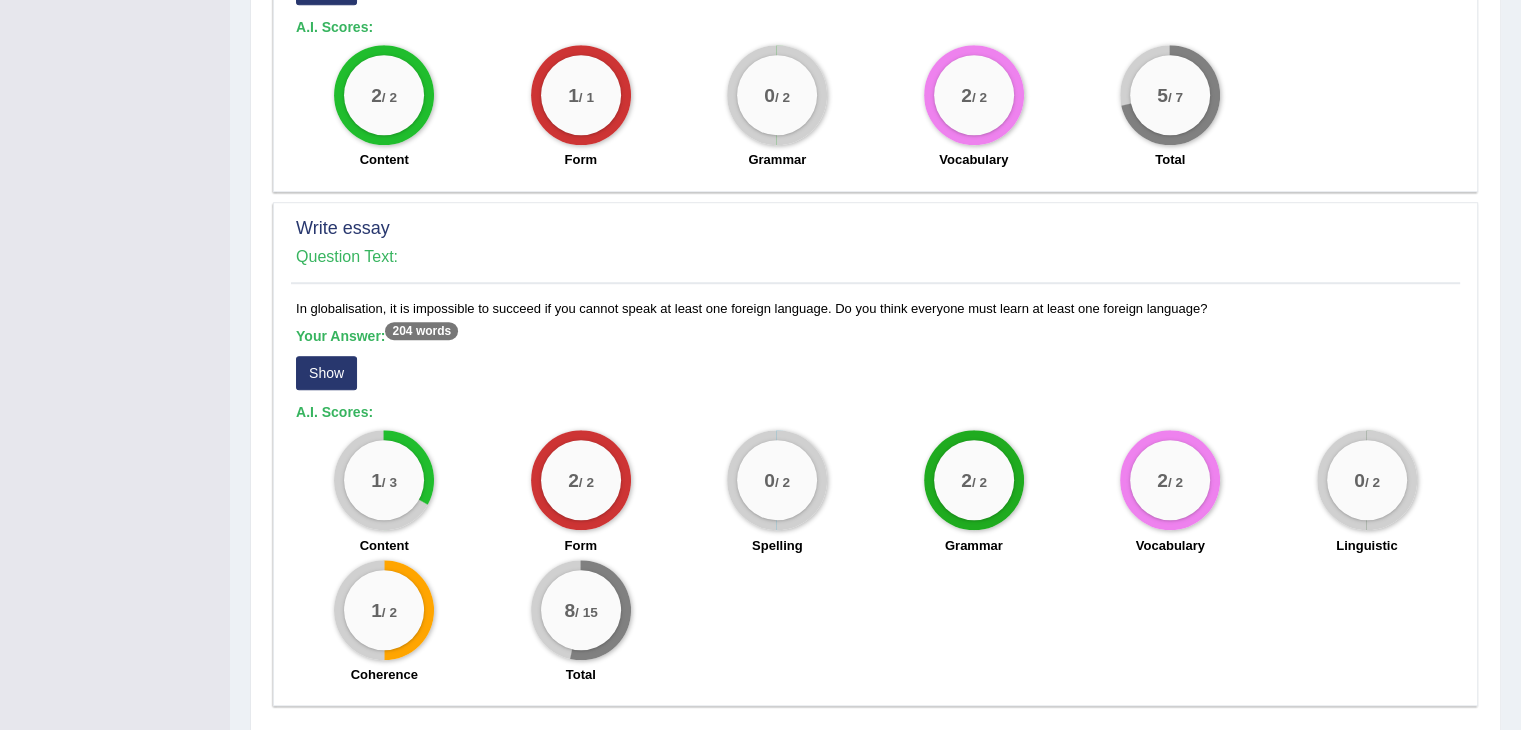 click on "Show" at bounding box center [326, 373] 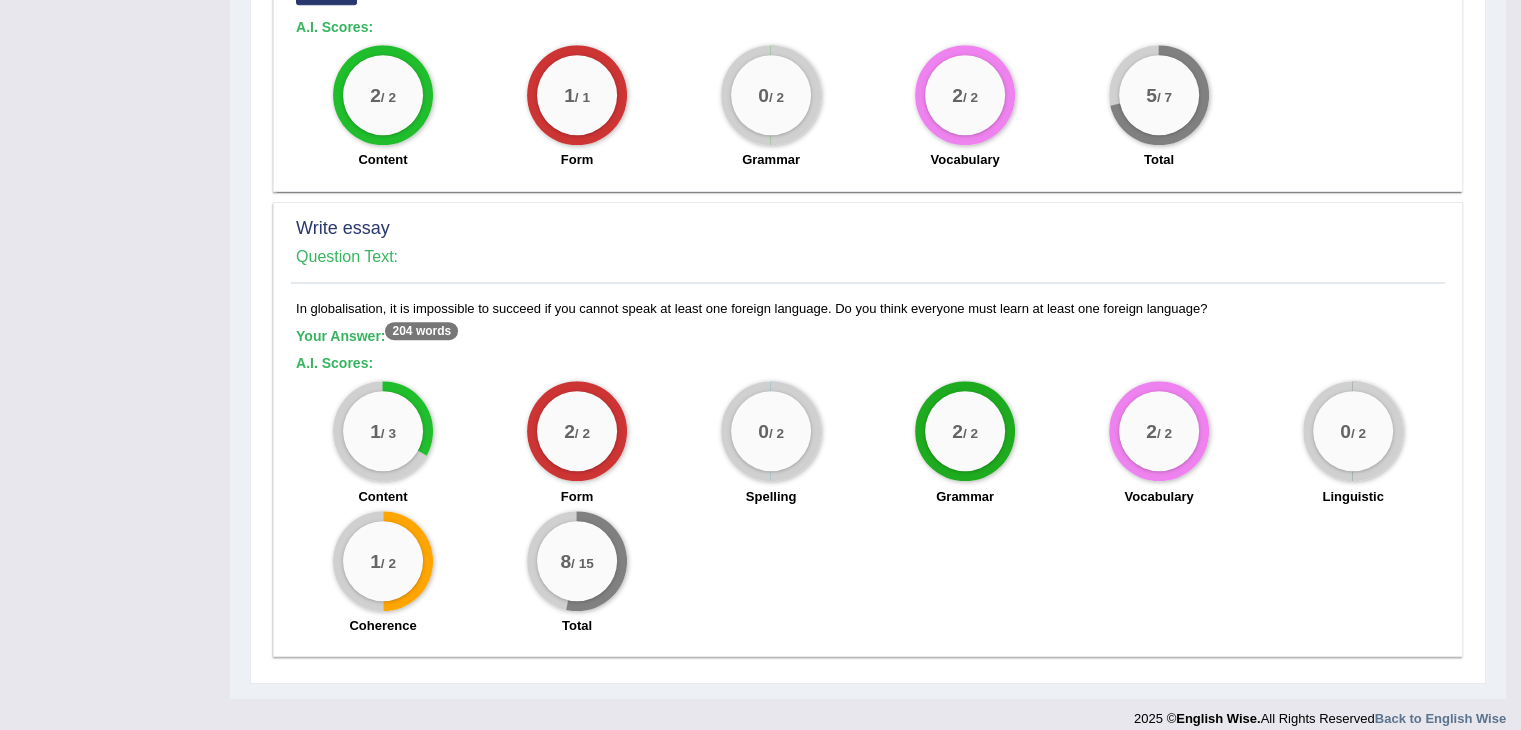 scroll, scrollTop: 1388, scrollLeft: 0, axis: vertical 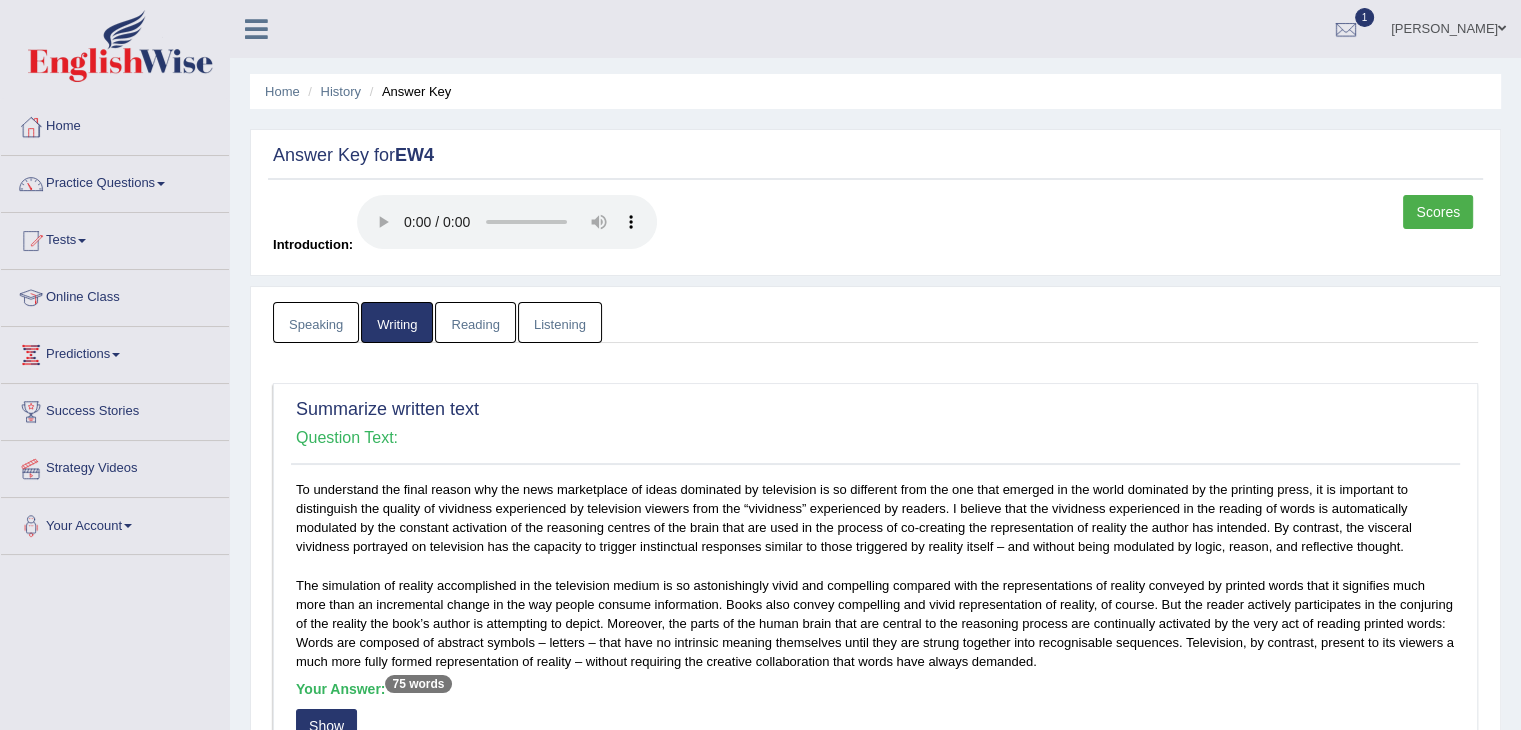click on "Reading" at bounding box center [475, 322] 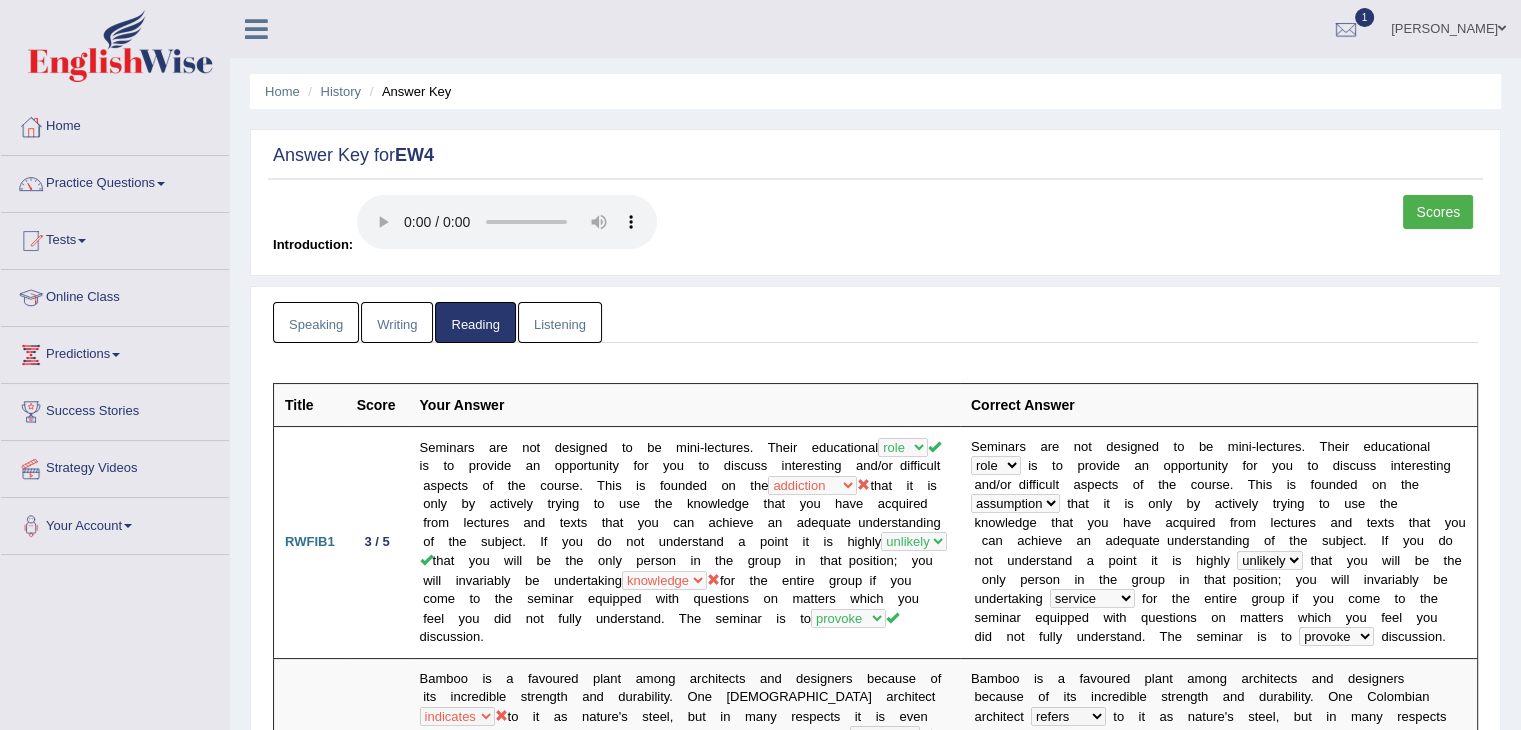 click on "Listening" at bounding box center [560, 322] 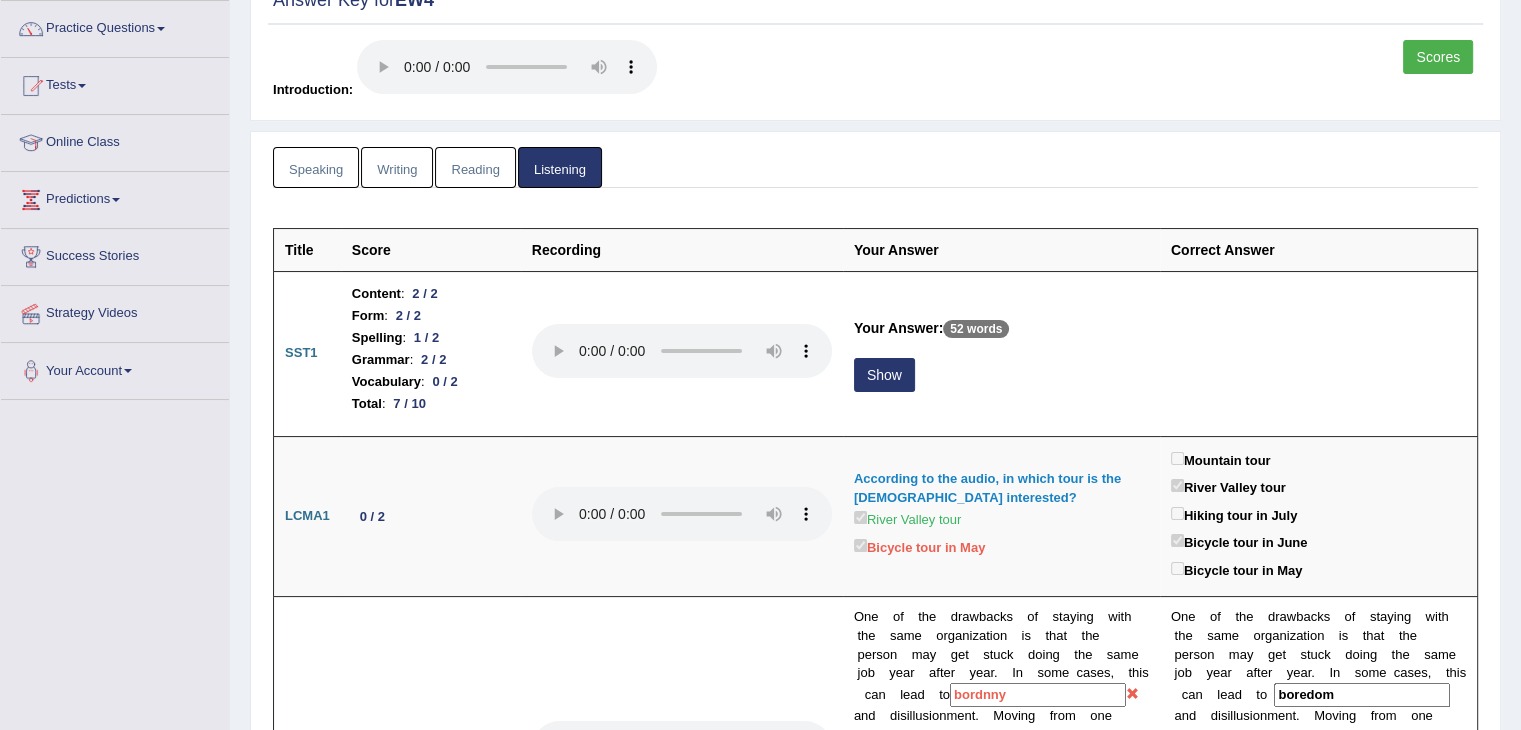scroll, scrollTop: 0, scrollLeft: 0, axis: both 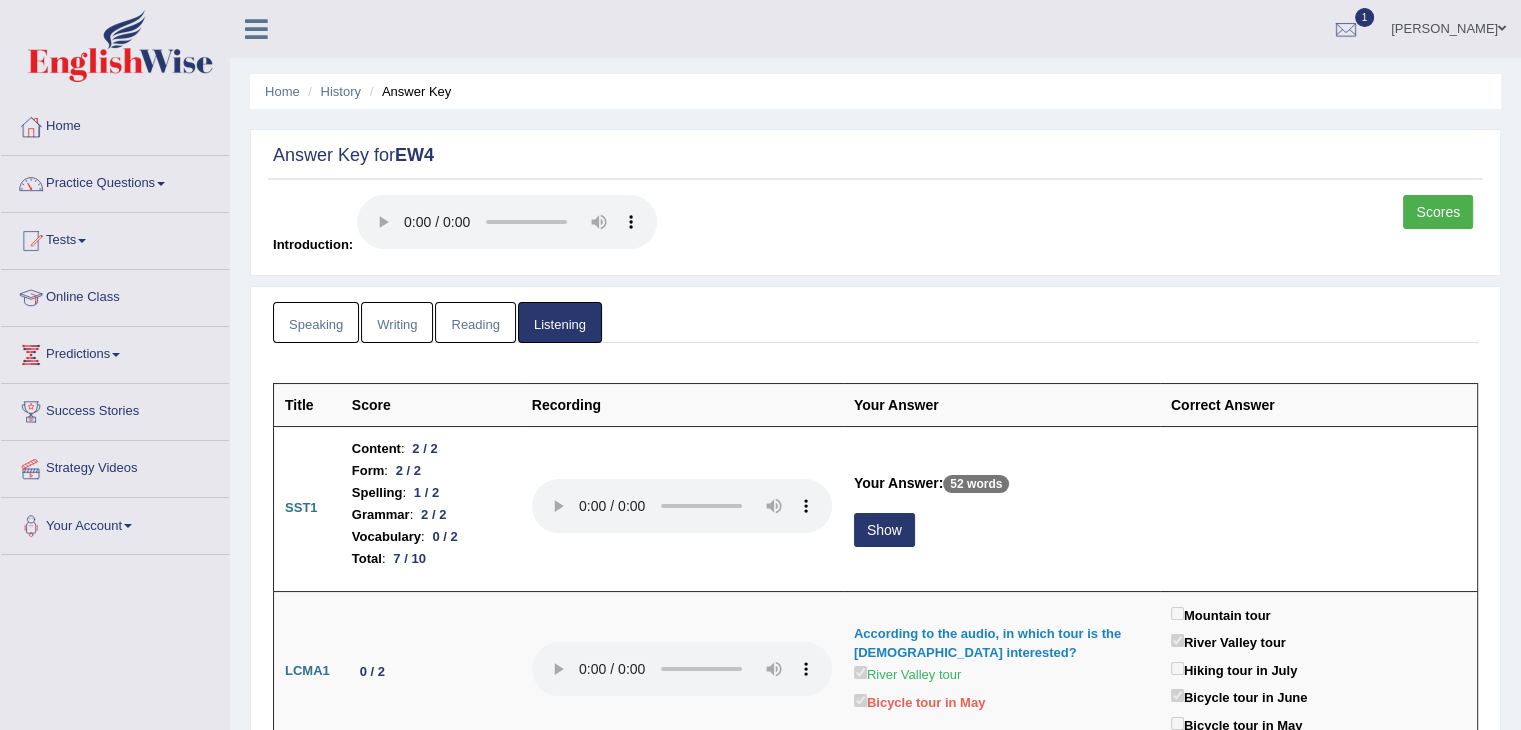 click on "Scores" at bounding box center (1438, 212) 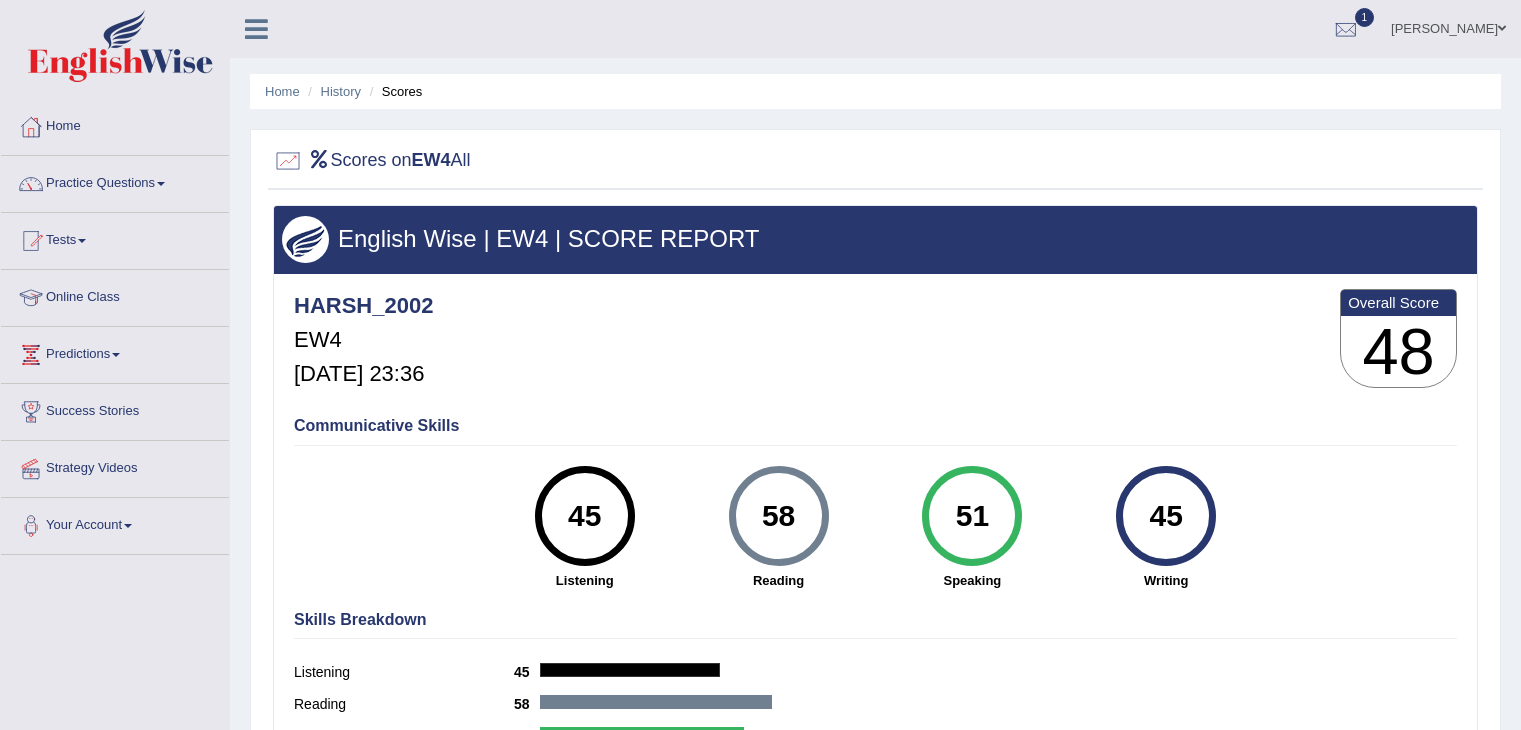scroll, scrollTop: 0, scrollLeft: 0, axis: both 